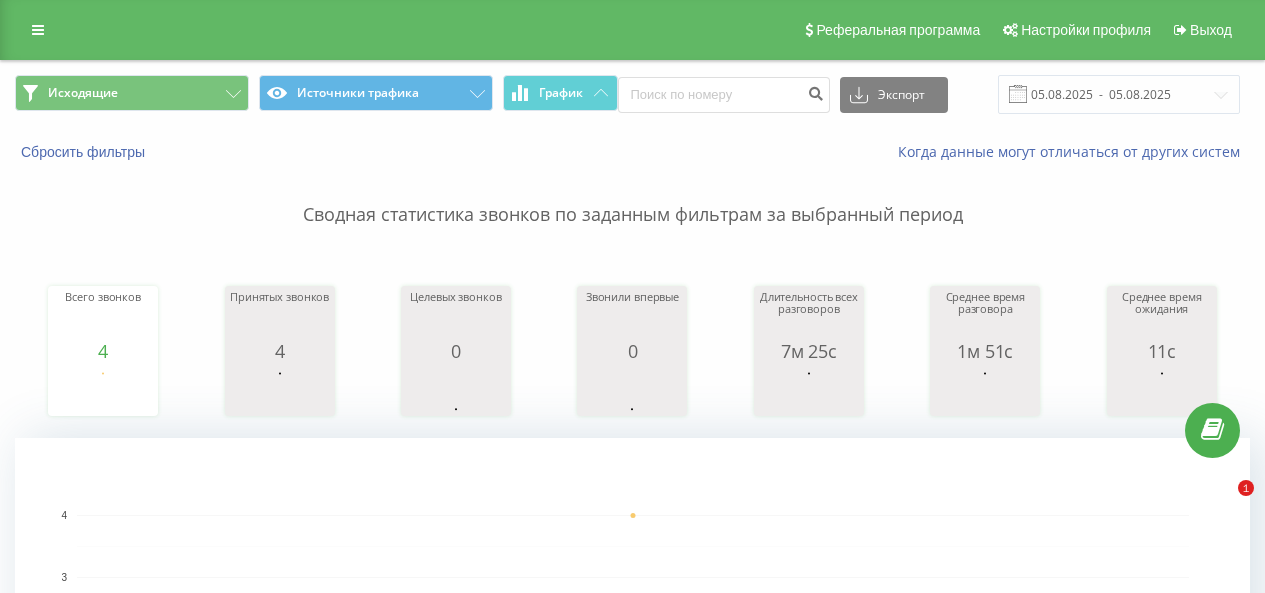 scroll, scrollTop: 0, scrollLeft: 0, axis: both 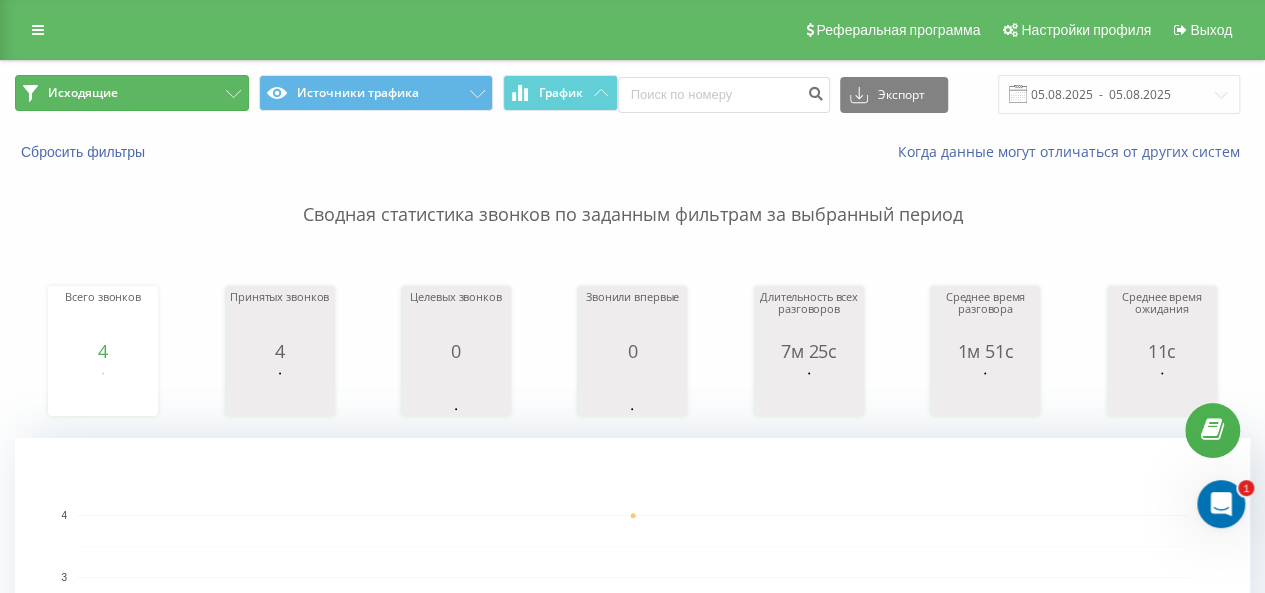click on "Исходящие" at bounding box center [132, 93] 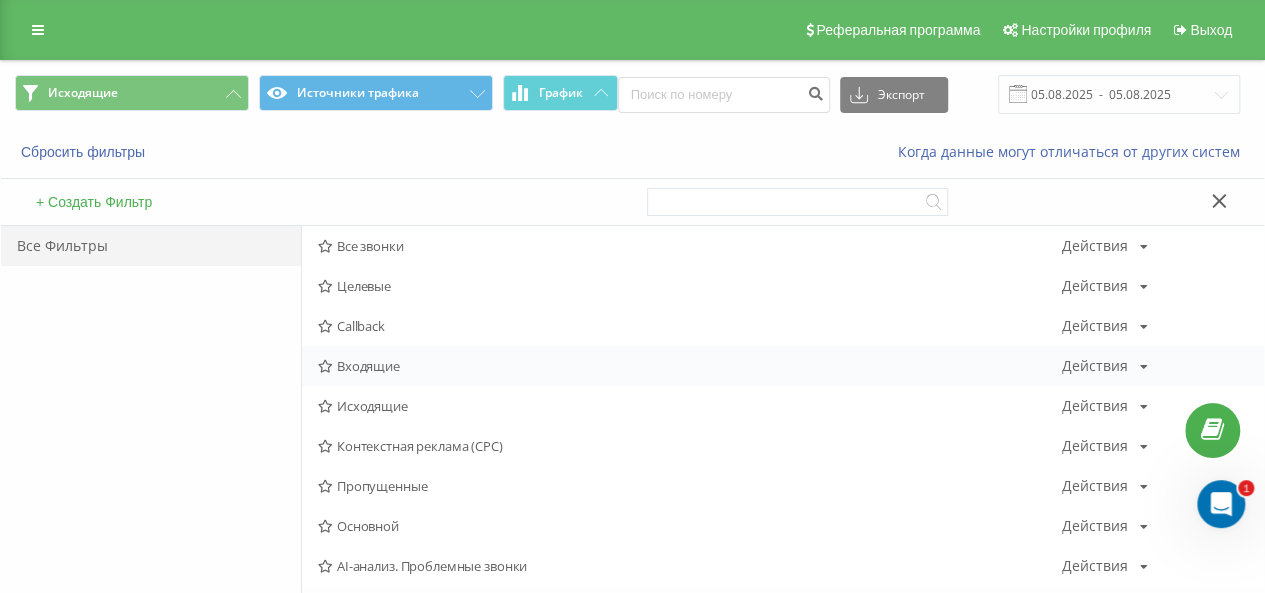 click on "Входящие" at bounding box center [690, 366] 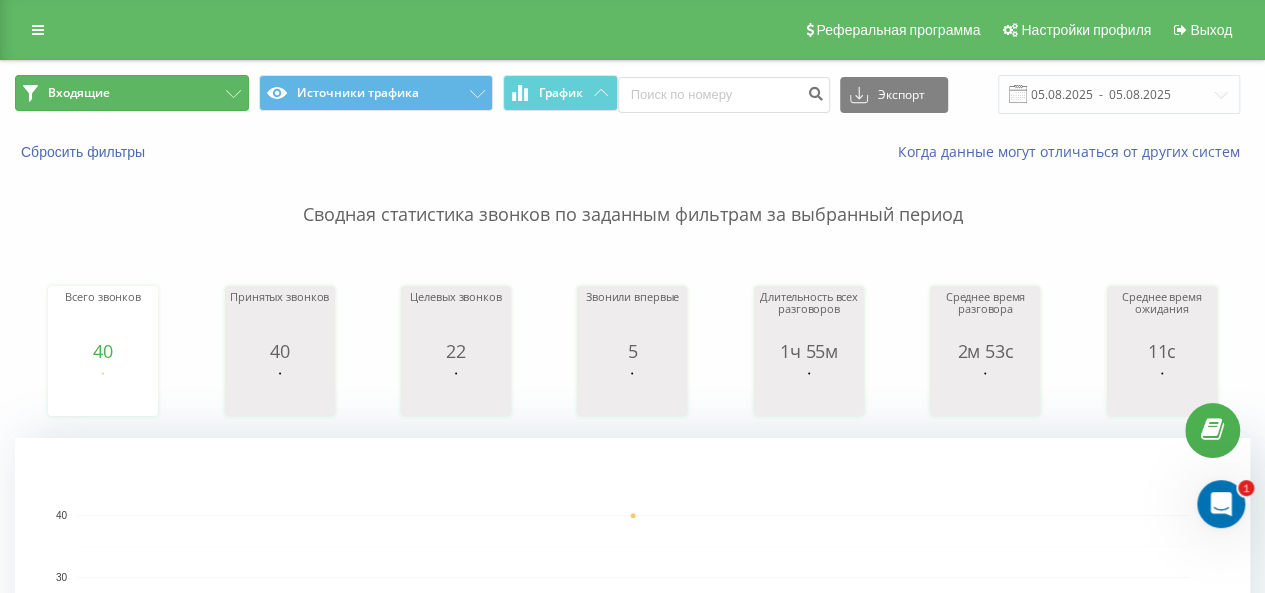 click on "Входящие" at bounding box center [132, 93] 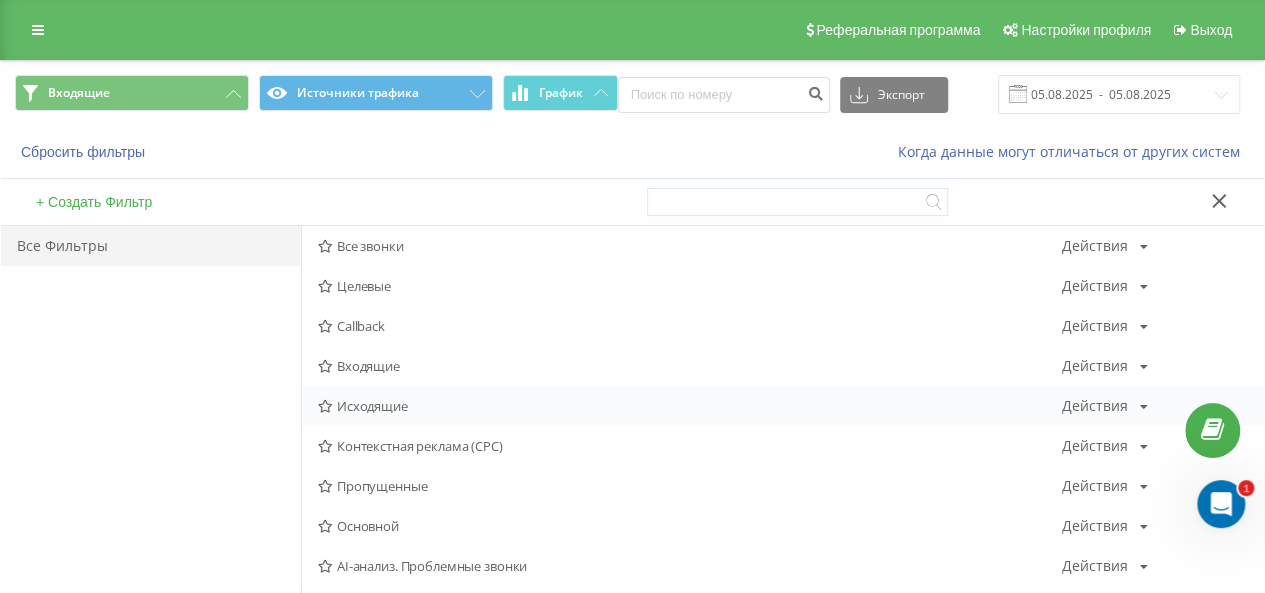 click on "Исходящие" at bounding box center (690, 406) 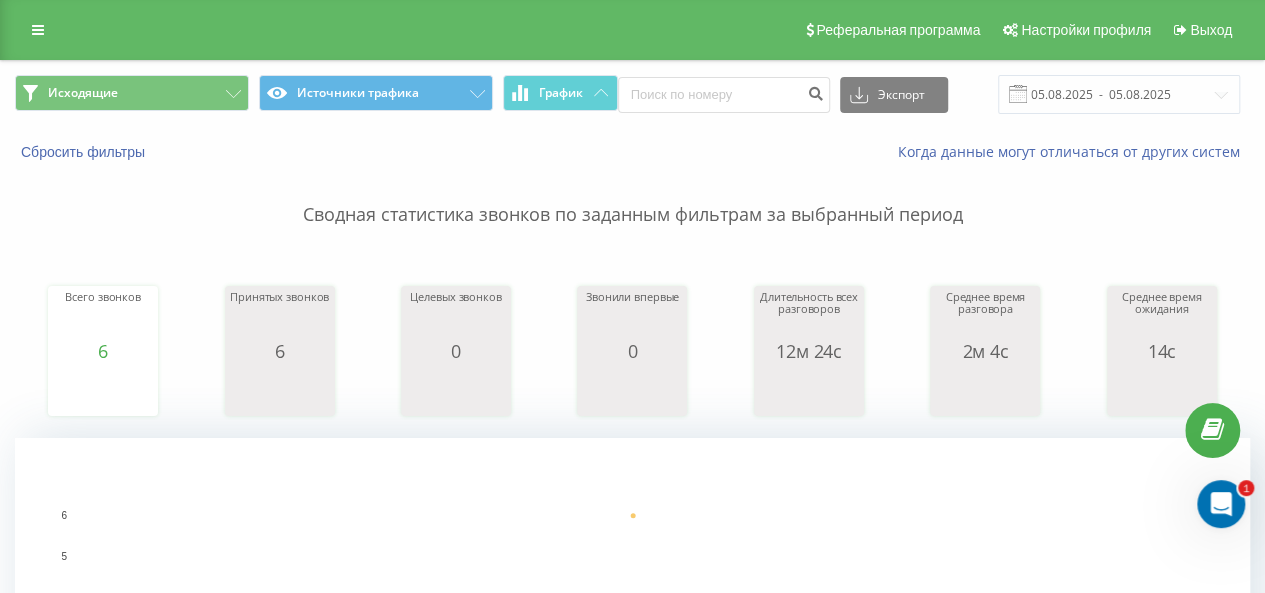 click on "Исходящие Источники трафика График Экспорт .csv .xls .xlsx 05.08.2025  -  05.08.2025" at bounding box center [632, 94] 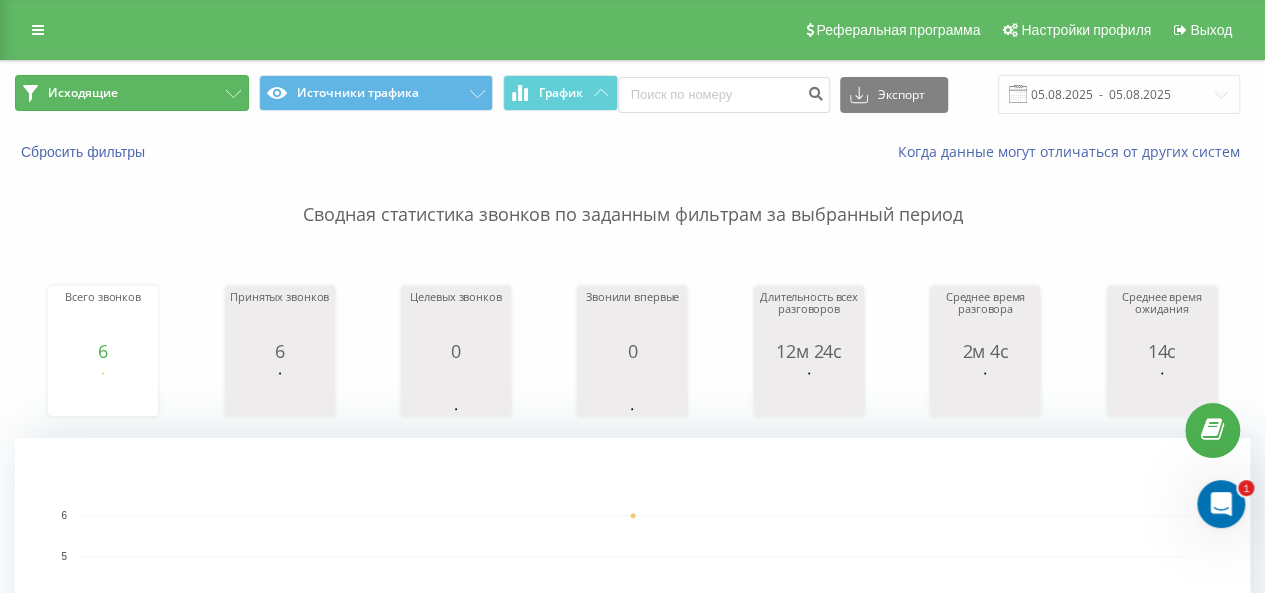 click on "Исходящие" at bounding box center (132, 93) 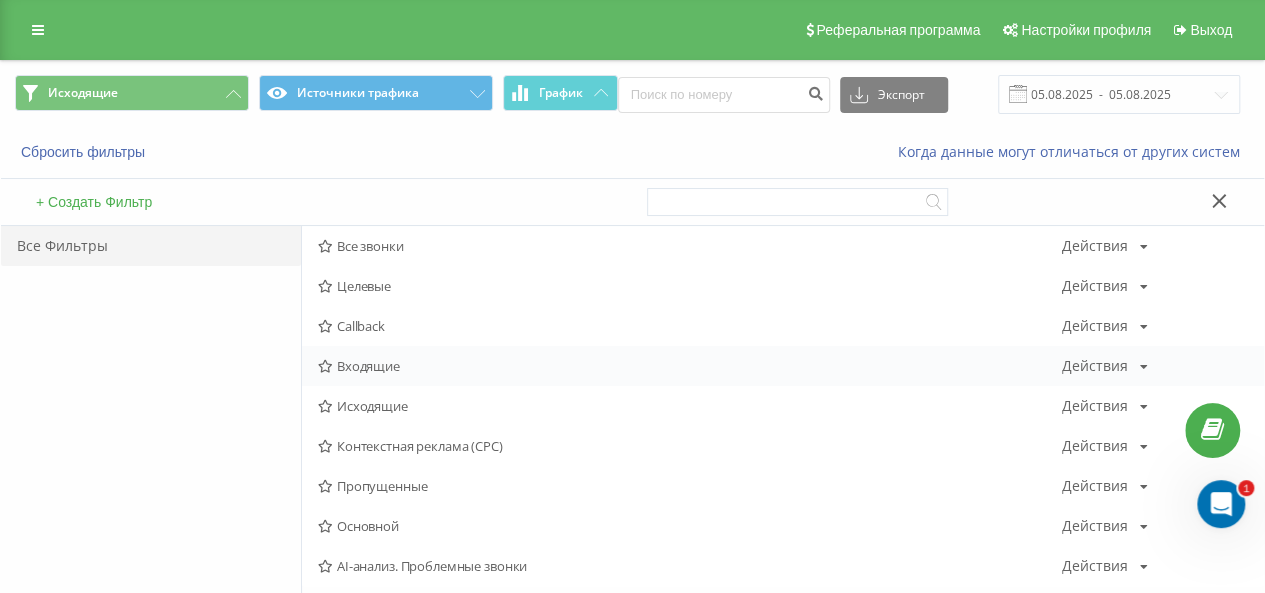click on "Входящие Действия Редактировать Копировать Удалить По умолчанию Поделиться" at bounding box center [783, 366] 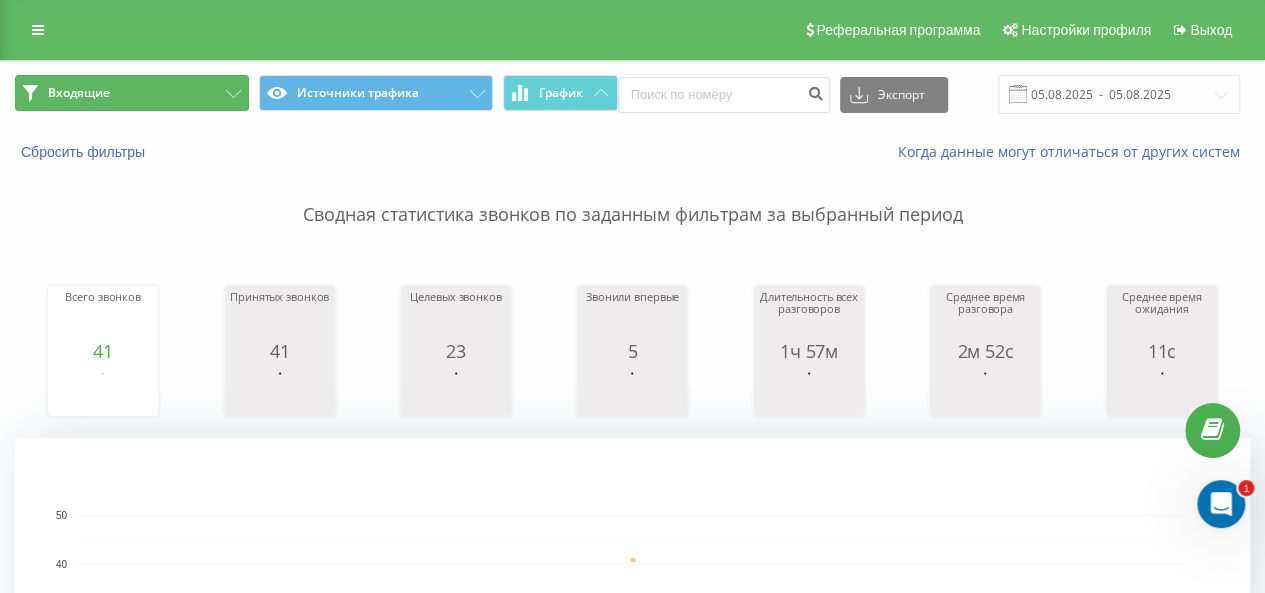 click on "Входящие" at bounding box center [132, 93] 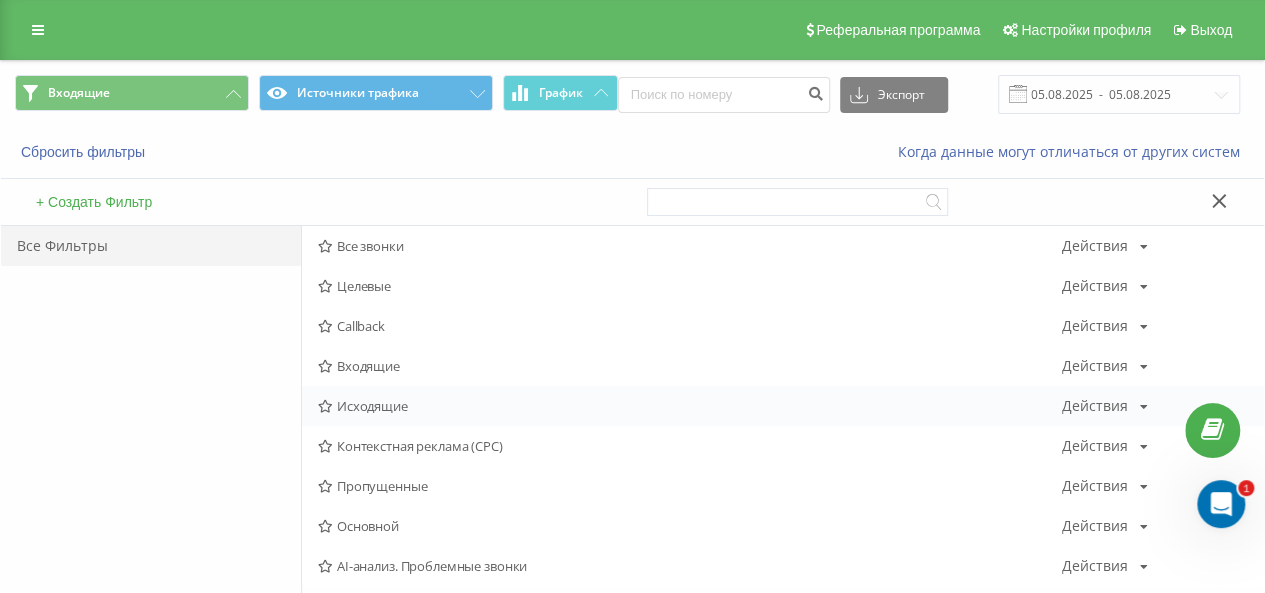 click on "Исходящие Действия Редактировать Копировать Удалить По умолчанию Поделиться" at bounding box center (783, 406) 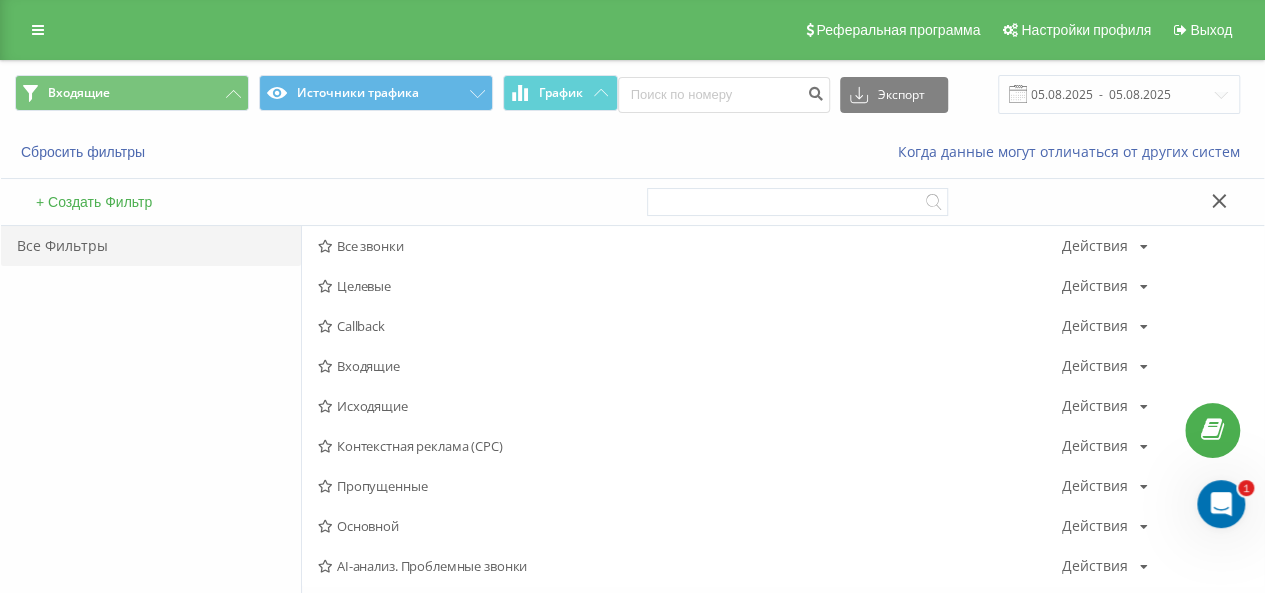 click on "Исходящие" at bounding box center (690, 406) 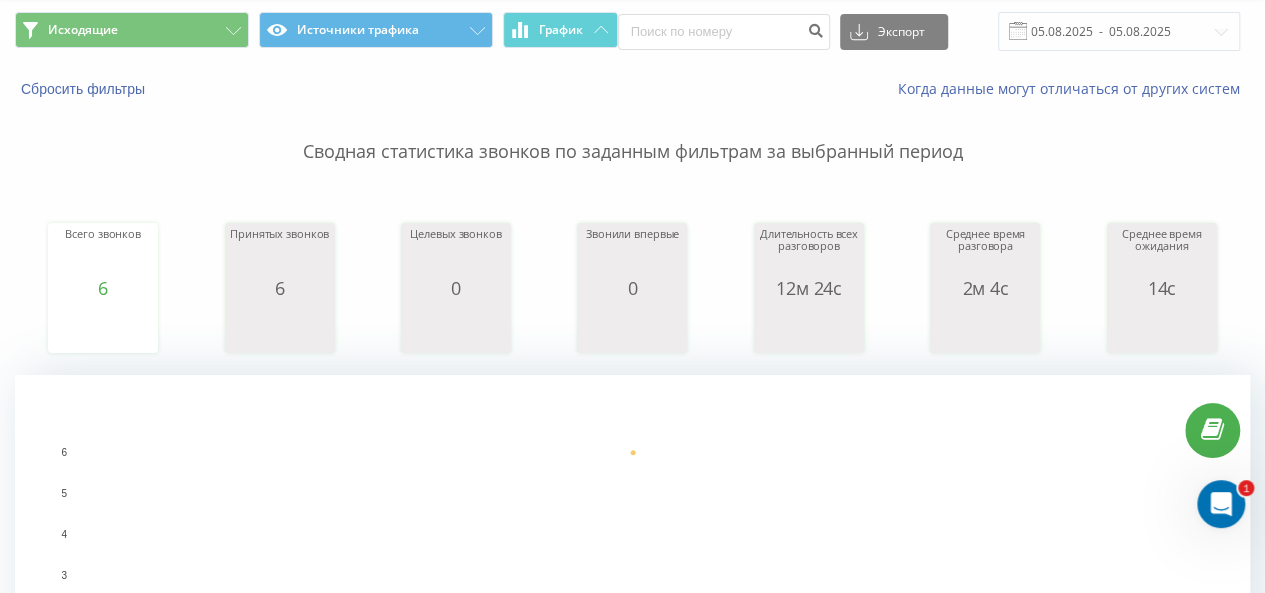 scroll, scrollTop: 0, scrollLeft: 0, axis: both 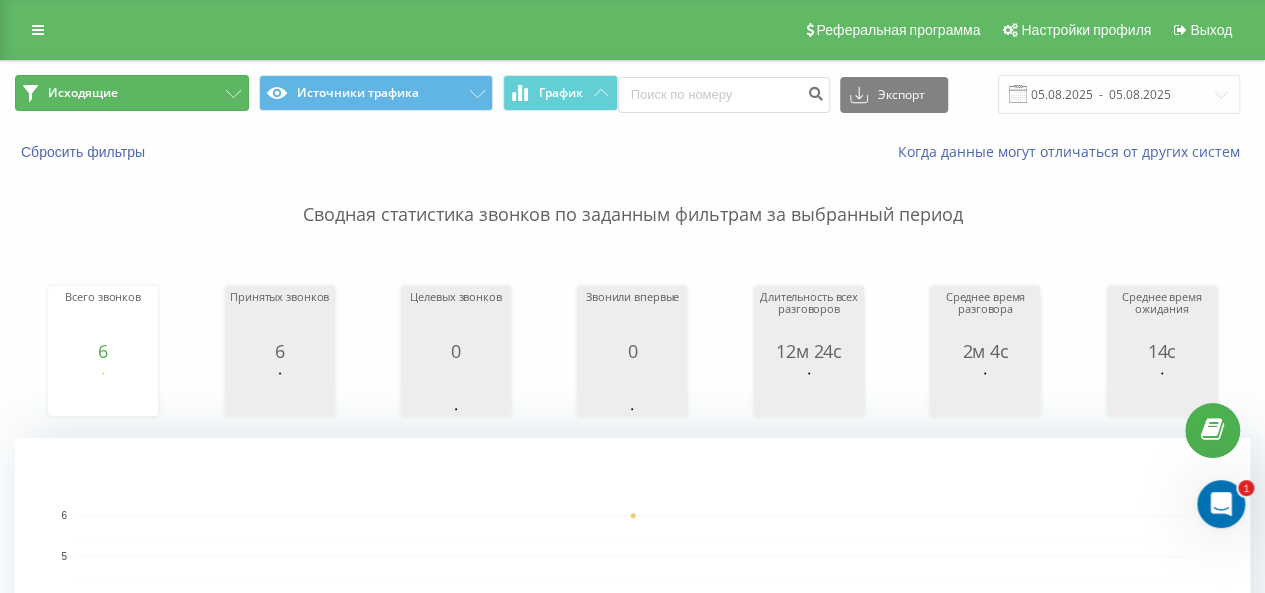 click on "Исходящие" at bounding box center [132, 93] 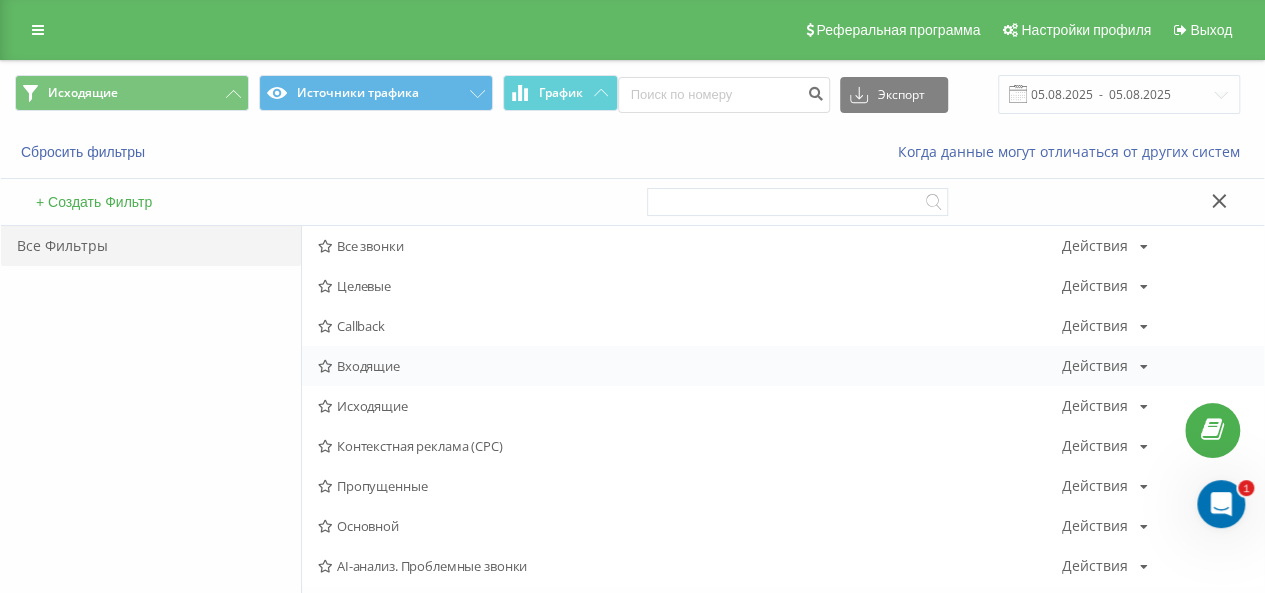 click on "Входящие" at bounding box center (690, 366) 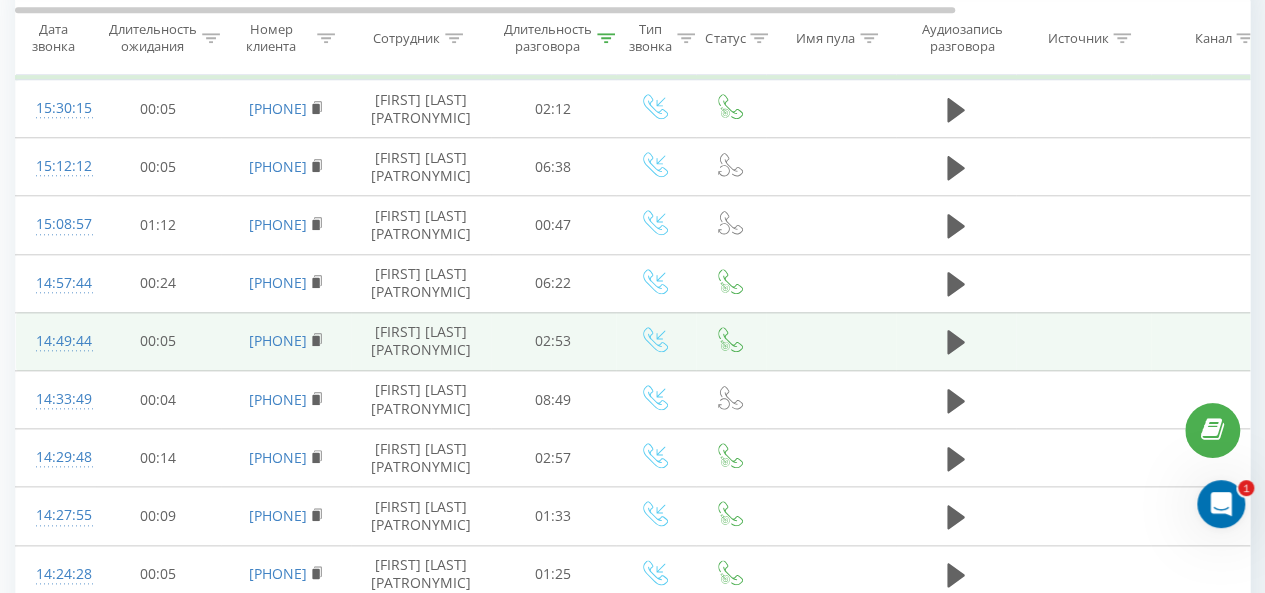 scroll, scrollTop: 1000, scrollLeft: 0, axis: vertical 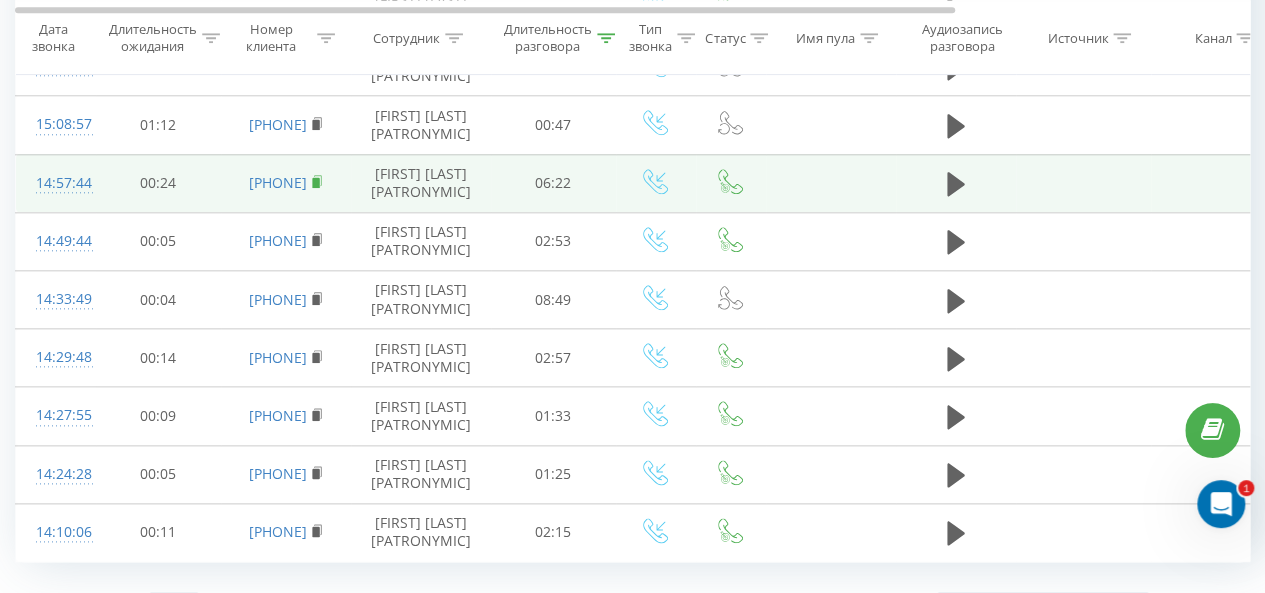 click 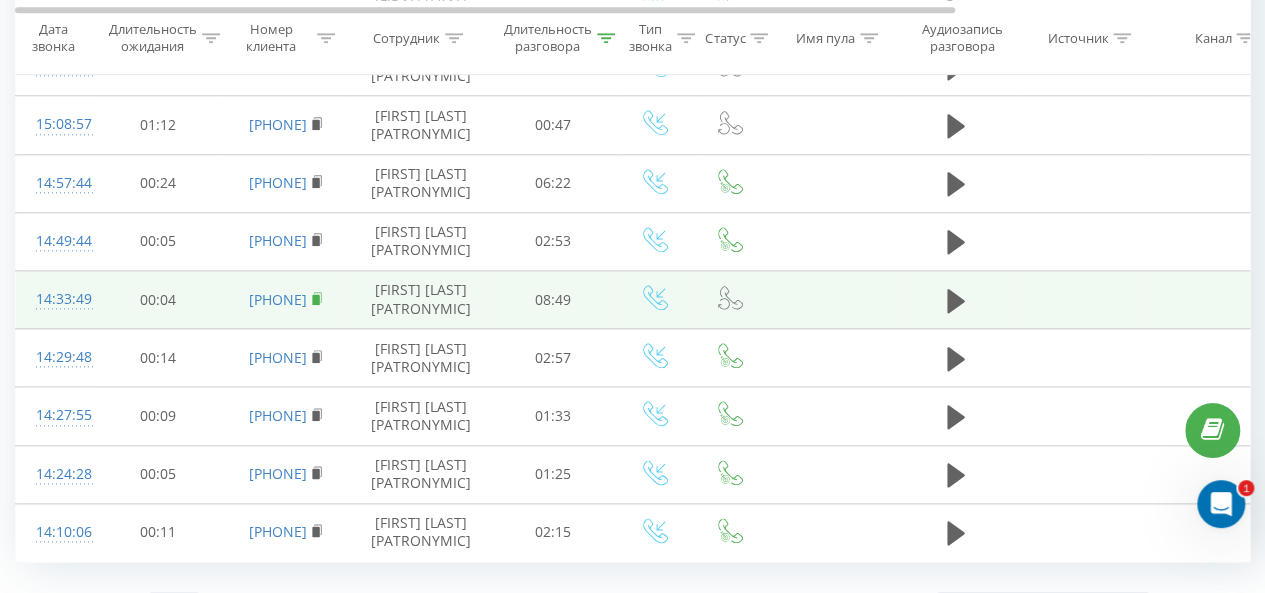 click 